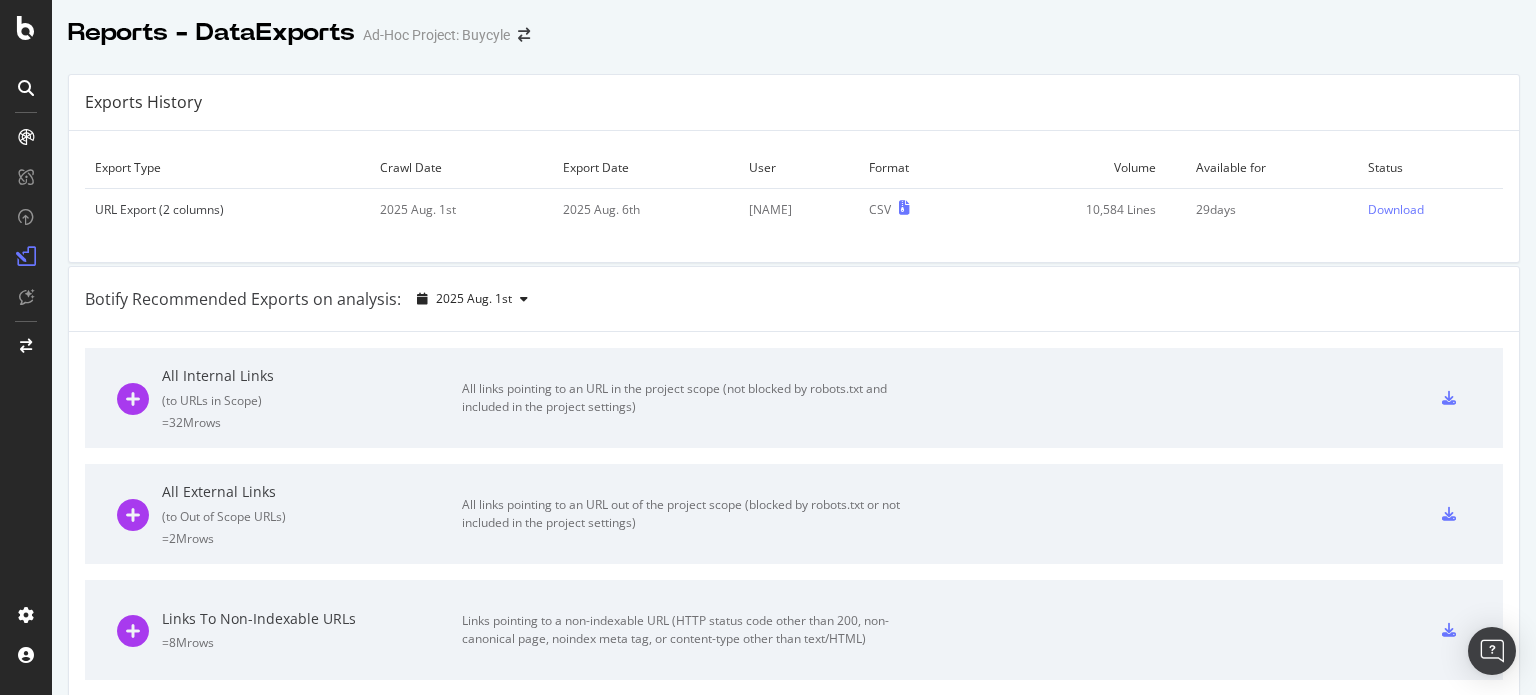 scroll, scrollTop: 0, scrollLeft: 0, axis: both 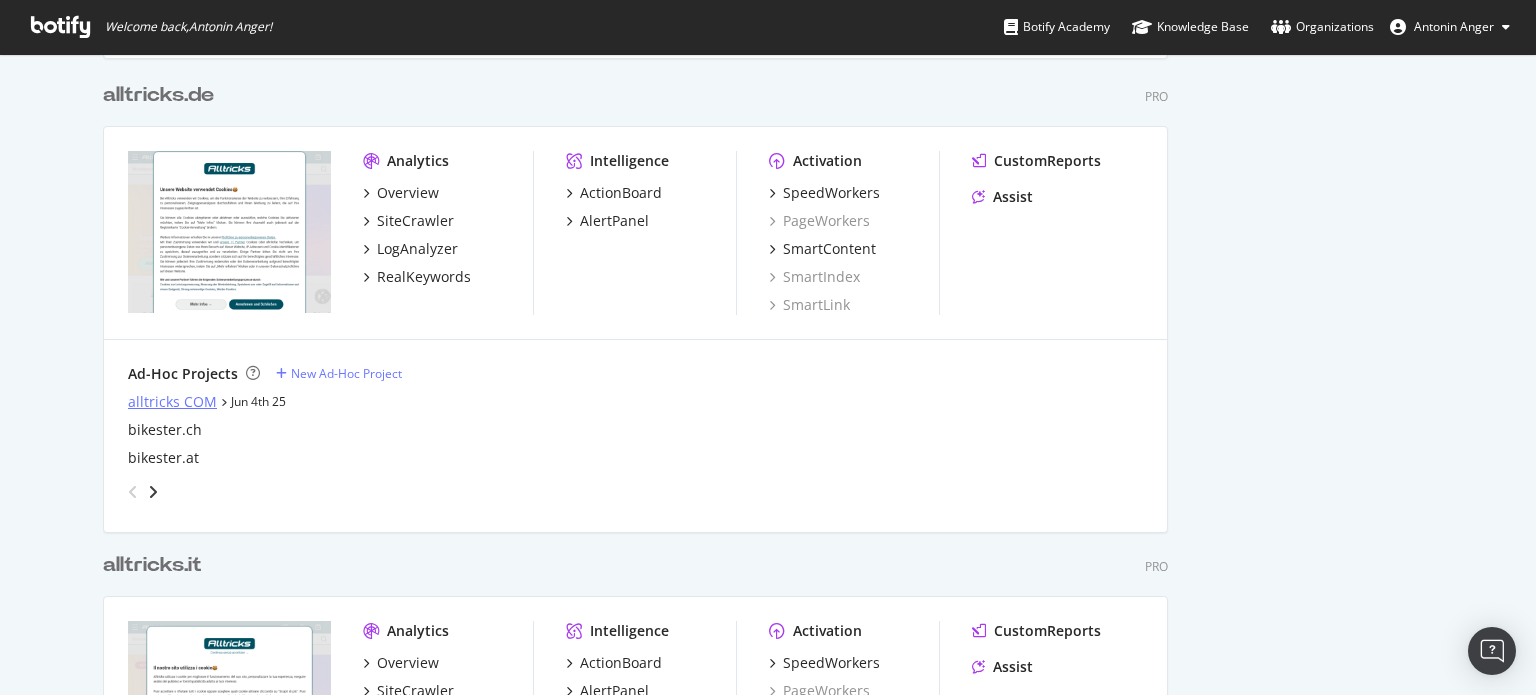 click on "alltricks COM" at bounding box center (172, 402) 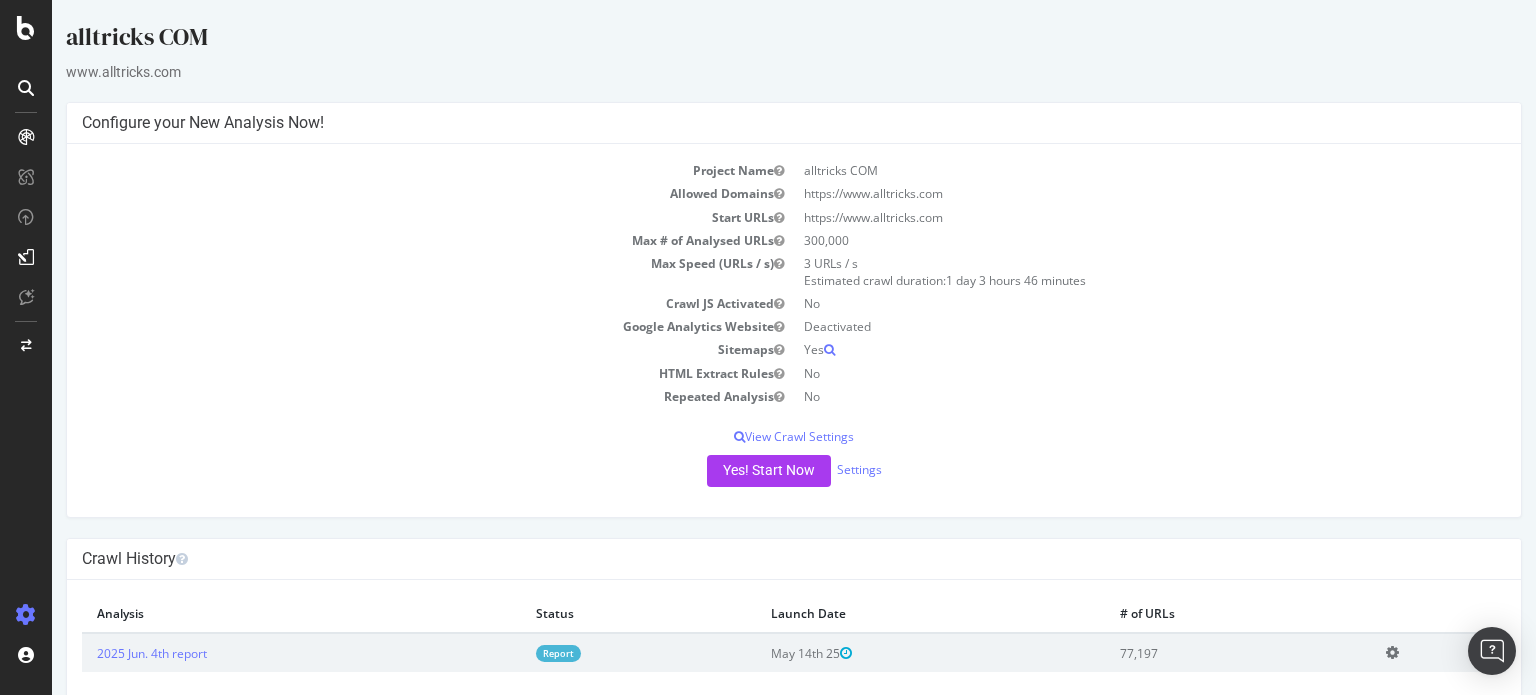 scroll, scrollTop: 31, scrollLeft: 0, axis: vertical 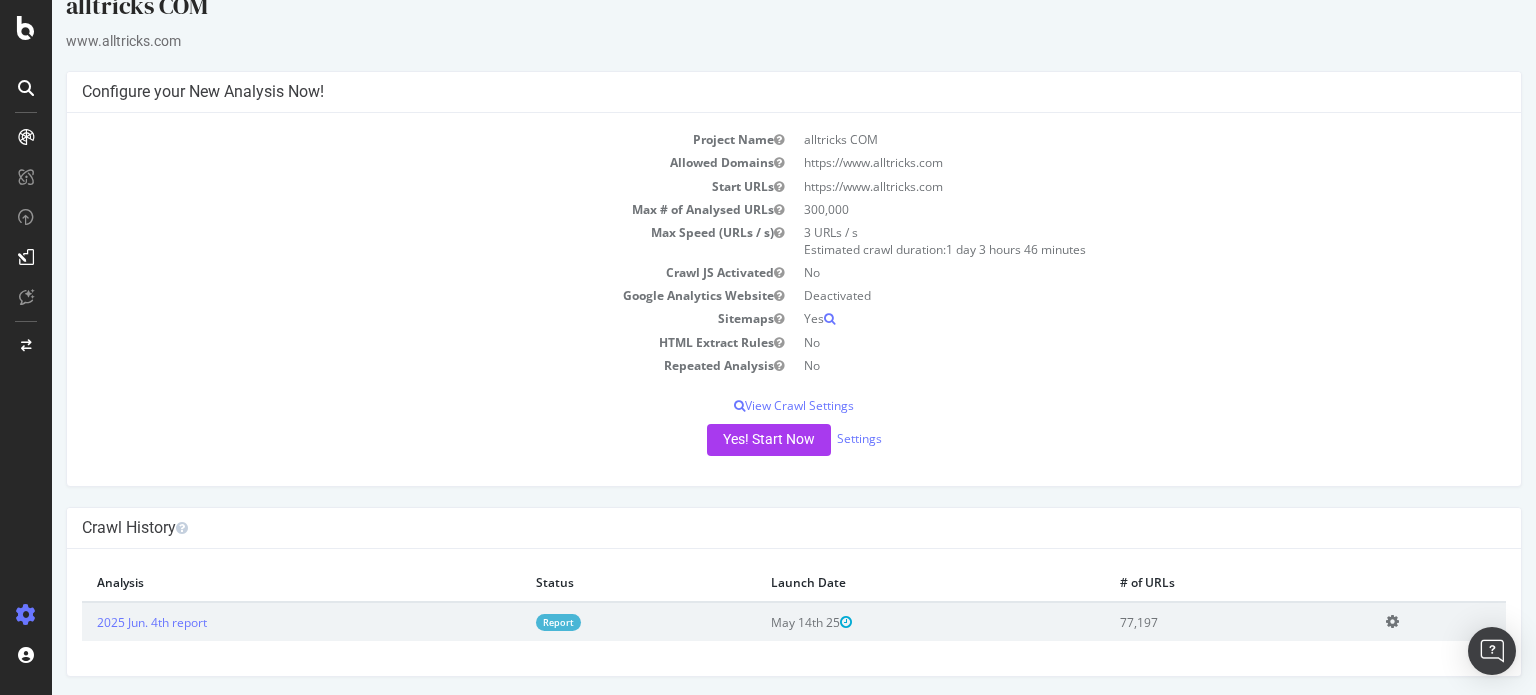 click on "2025 Jun. 4th
report" at bounding box center [301, 621] 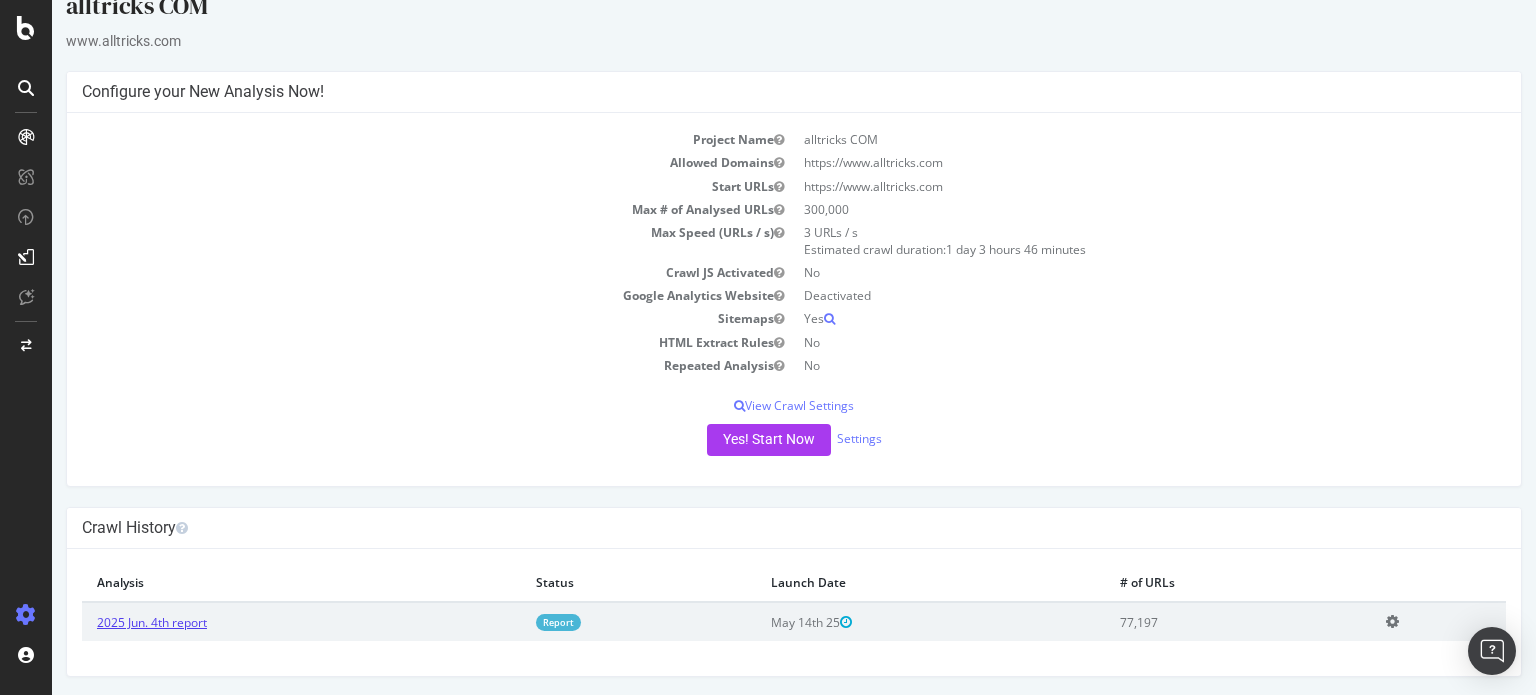 click on "2025 Jun. 4th
report" at bounding box center (152, 622) 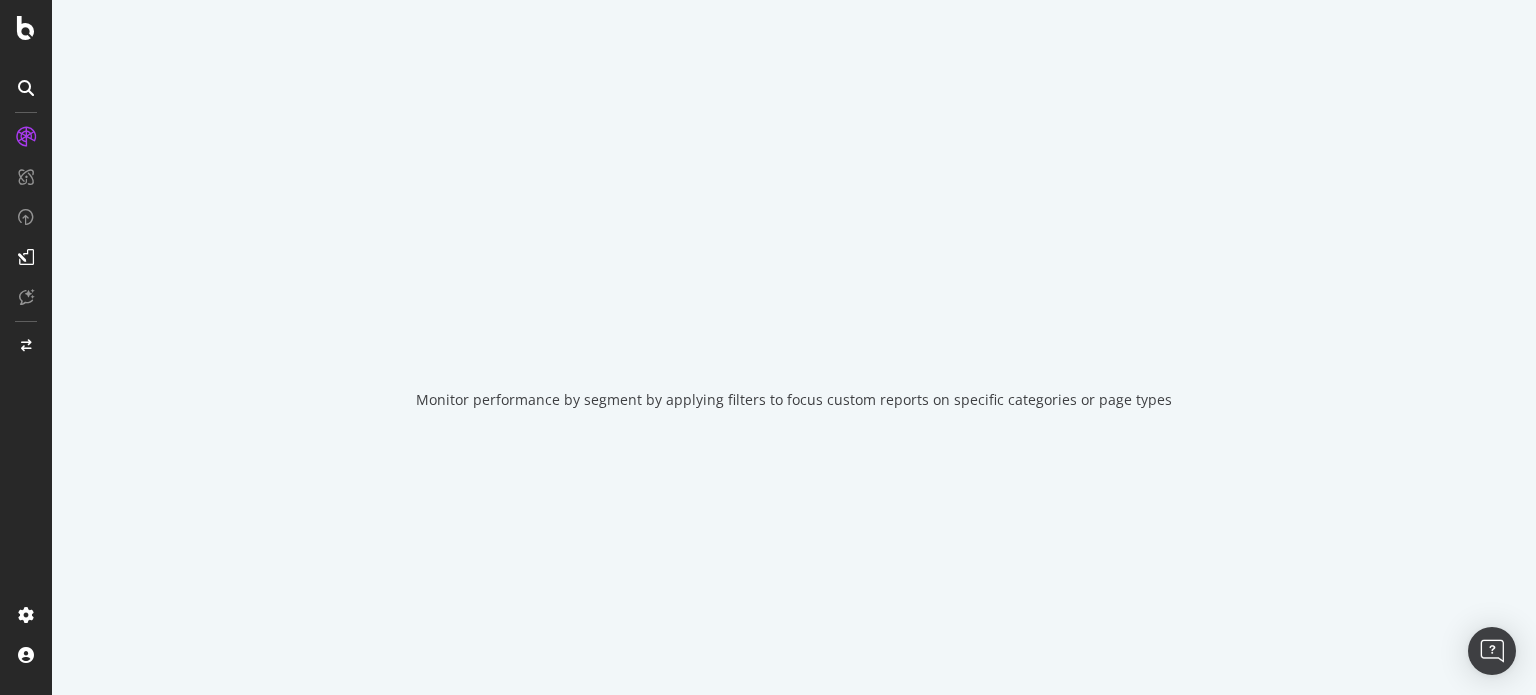 scroll, scrollTop: 0, scrollLeft: 0, axis: both 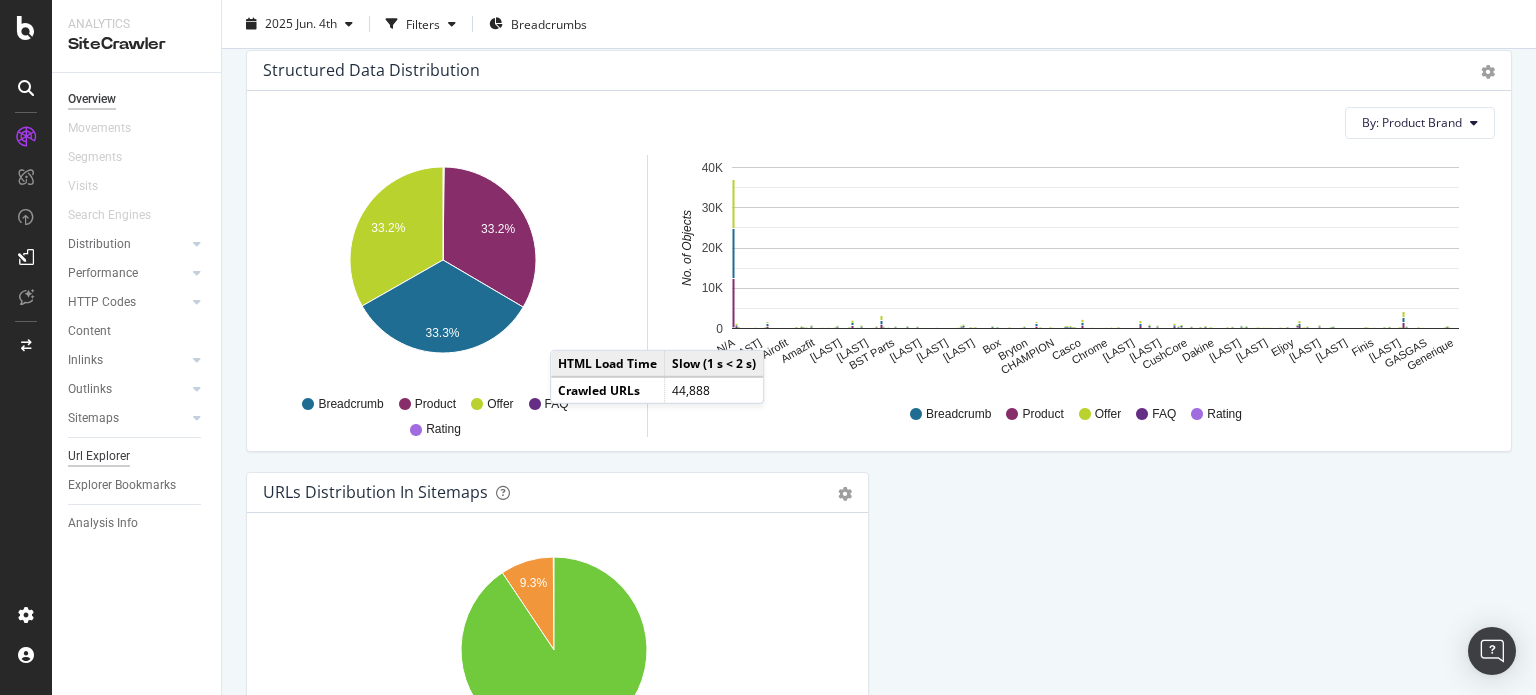 click on "Url Explorer" at bounding box center [99, 456] 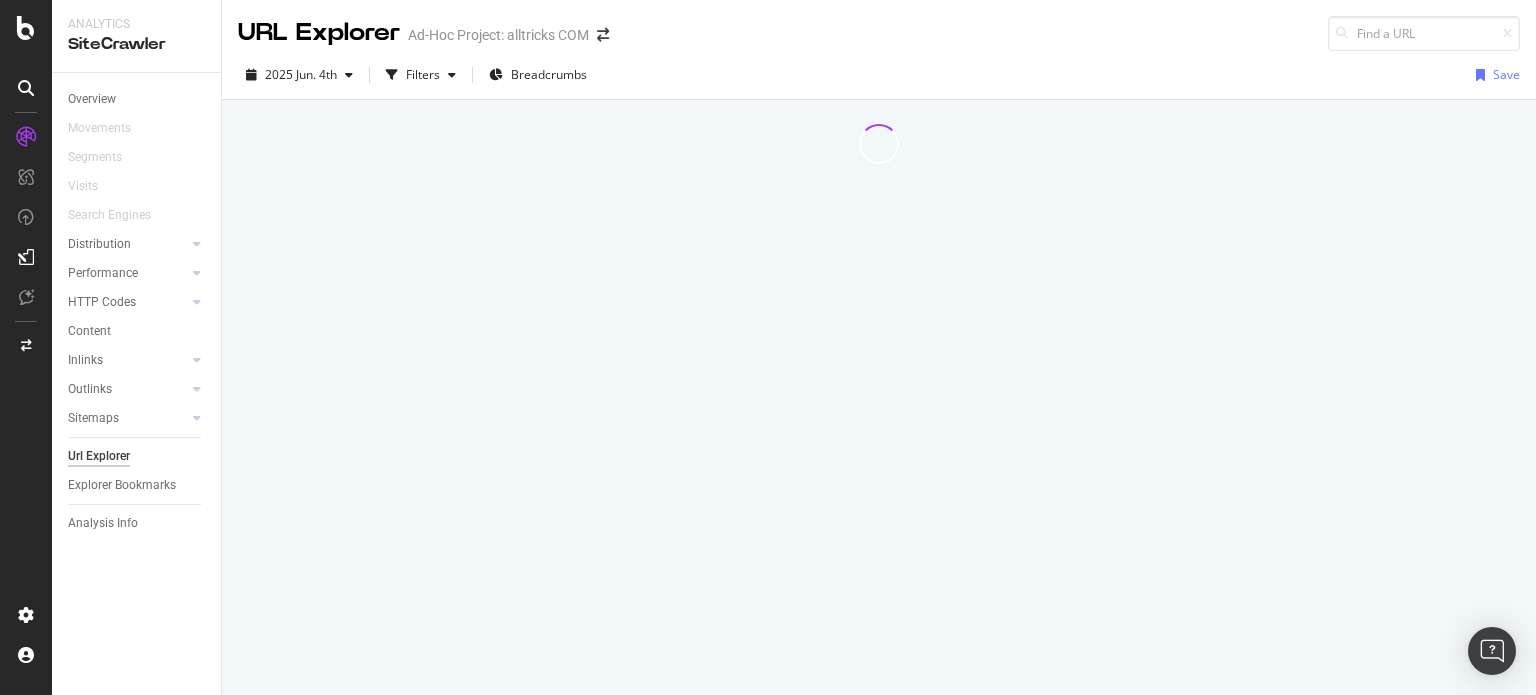 scroll, scrollTop: 0, scrollLeft: 0, axis: both 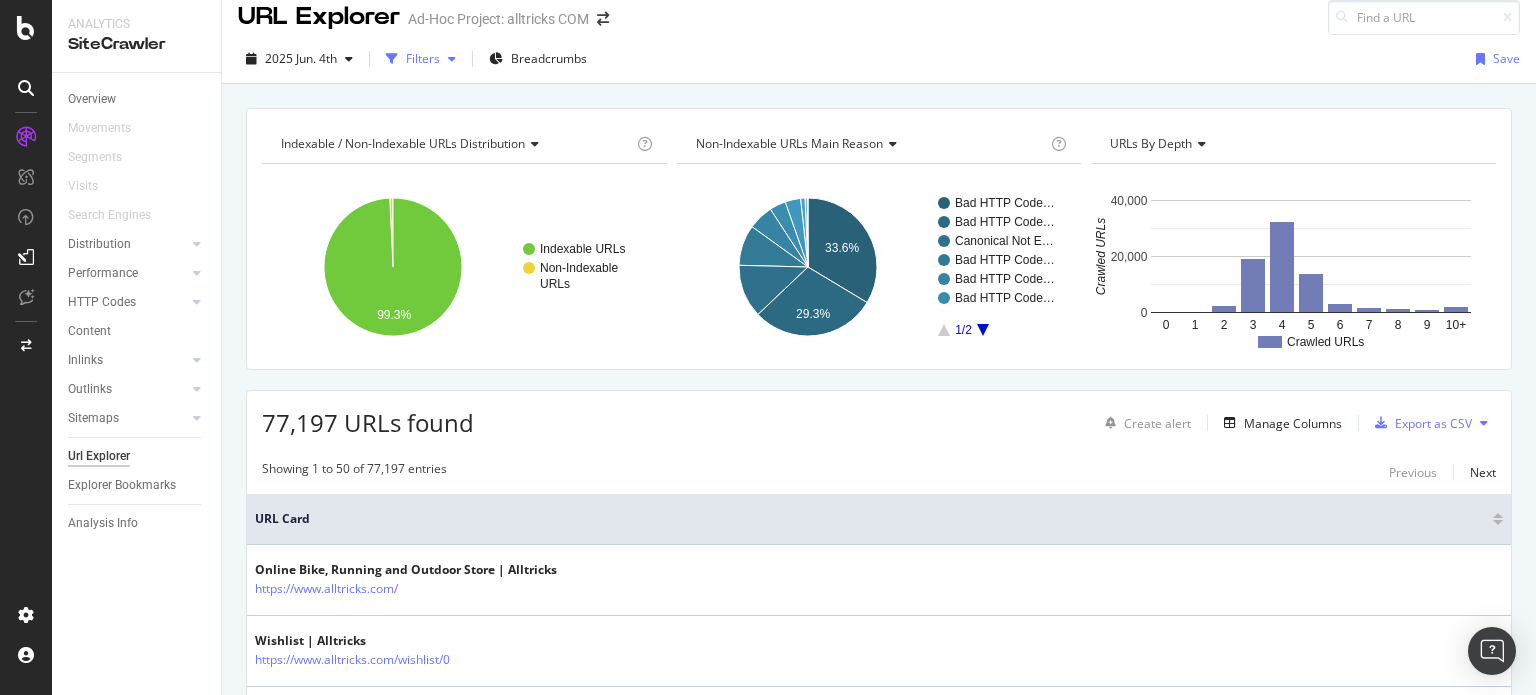 click on "Filters" at bounding box center (423, 58) 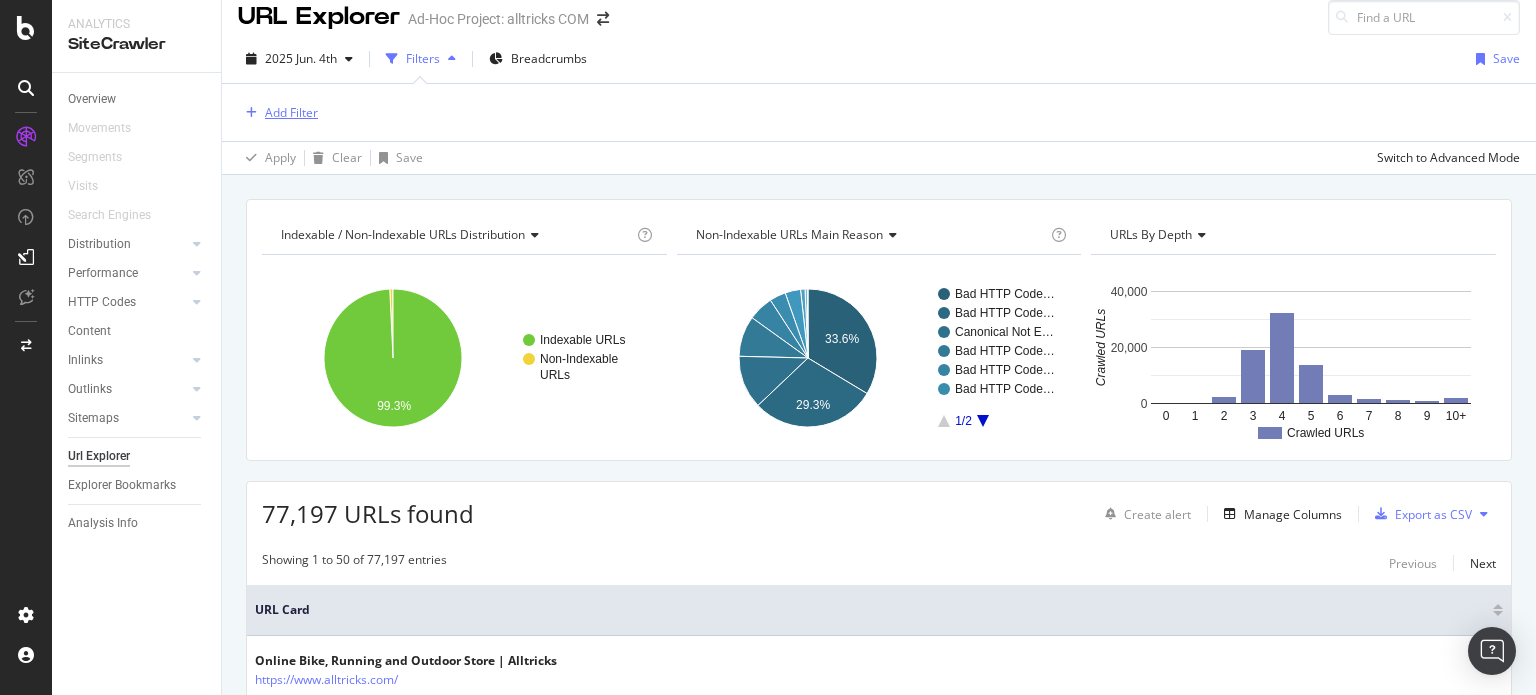 click on "Add Filter" at bounding box center [291, 112] 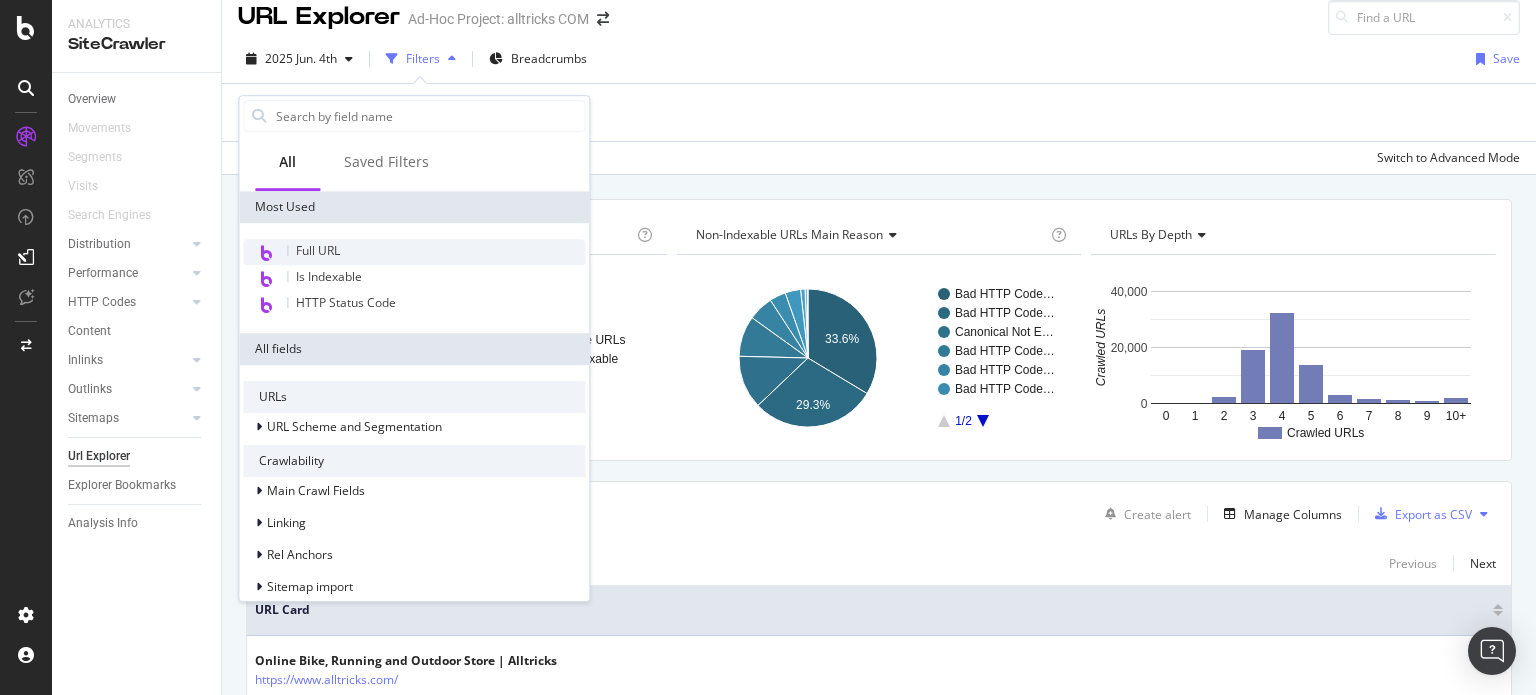 click on "Full URL" at bounding box center [318, 250] 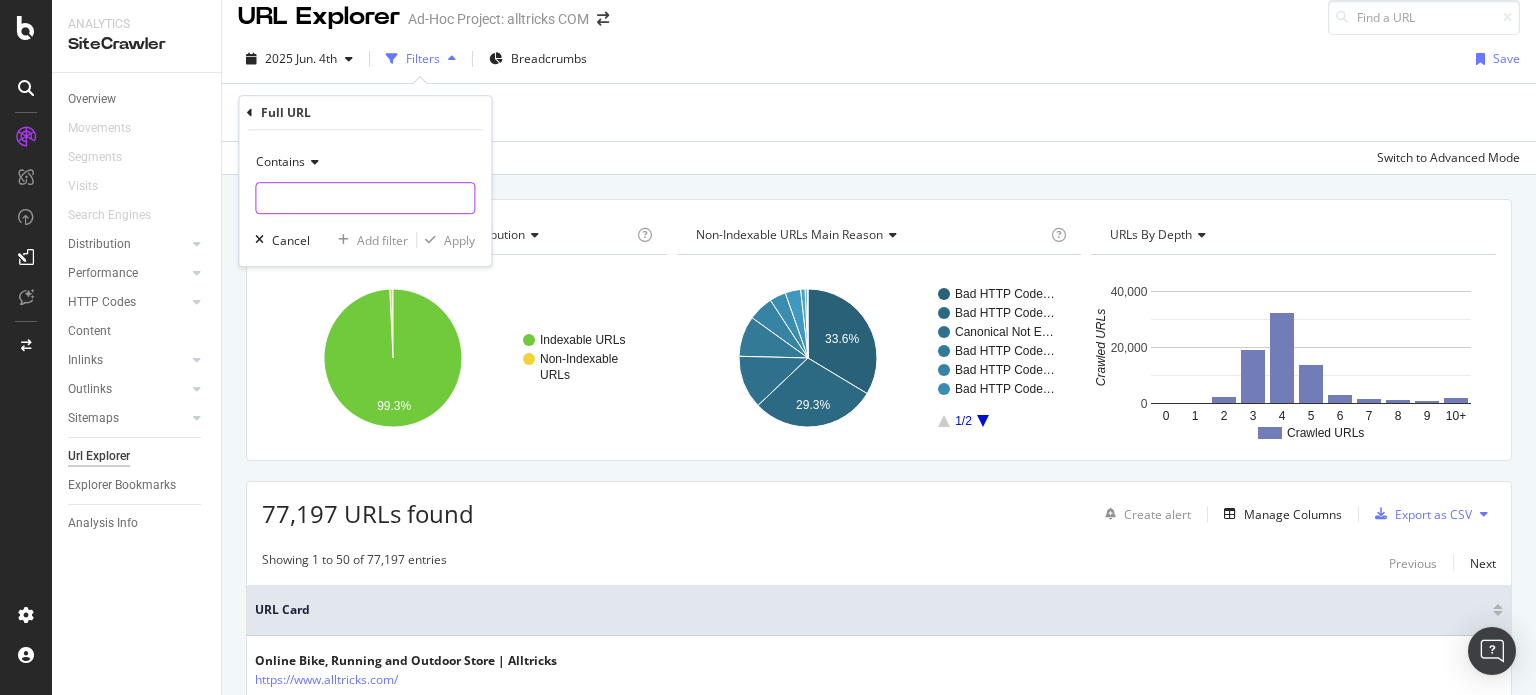 click at bounding box center (365, 198) 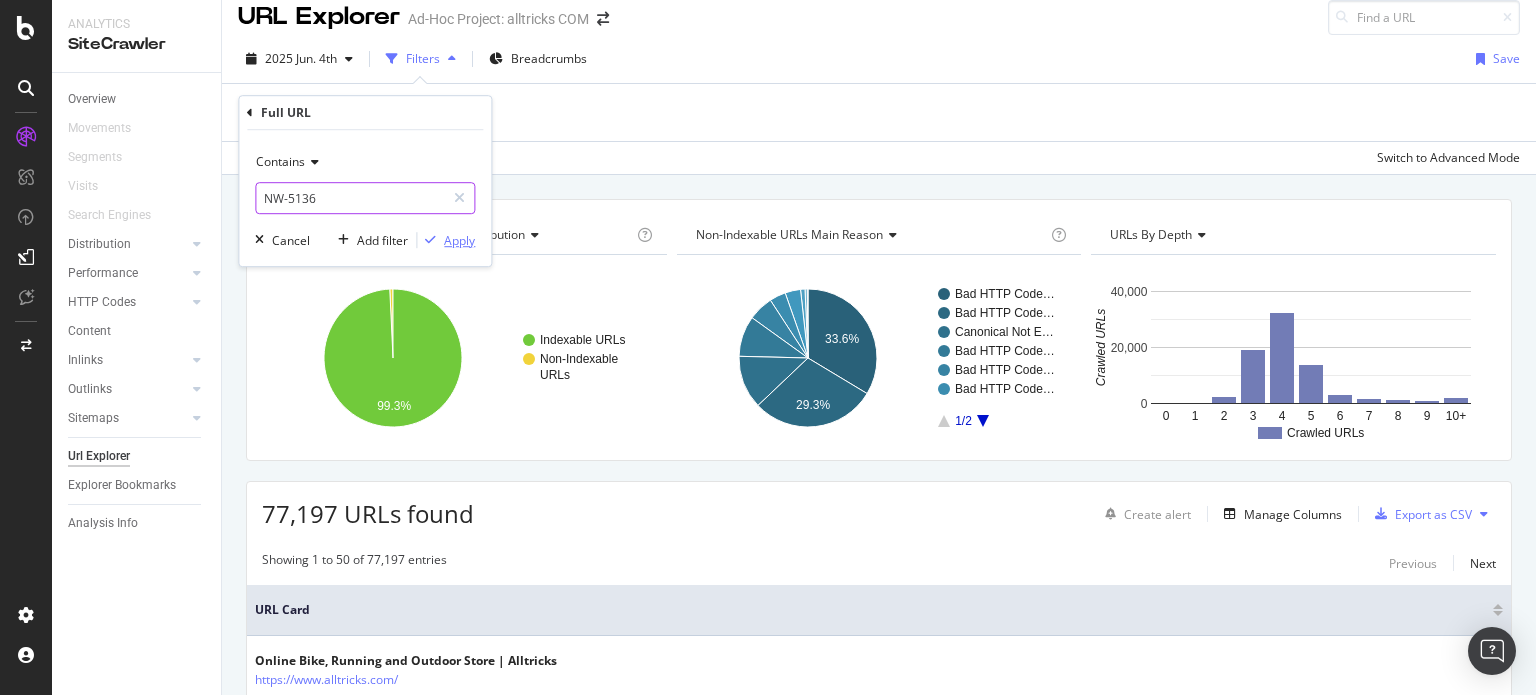 type on "NW-5136" 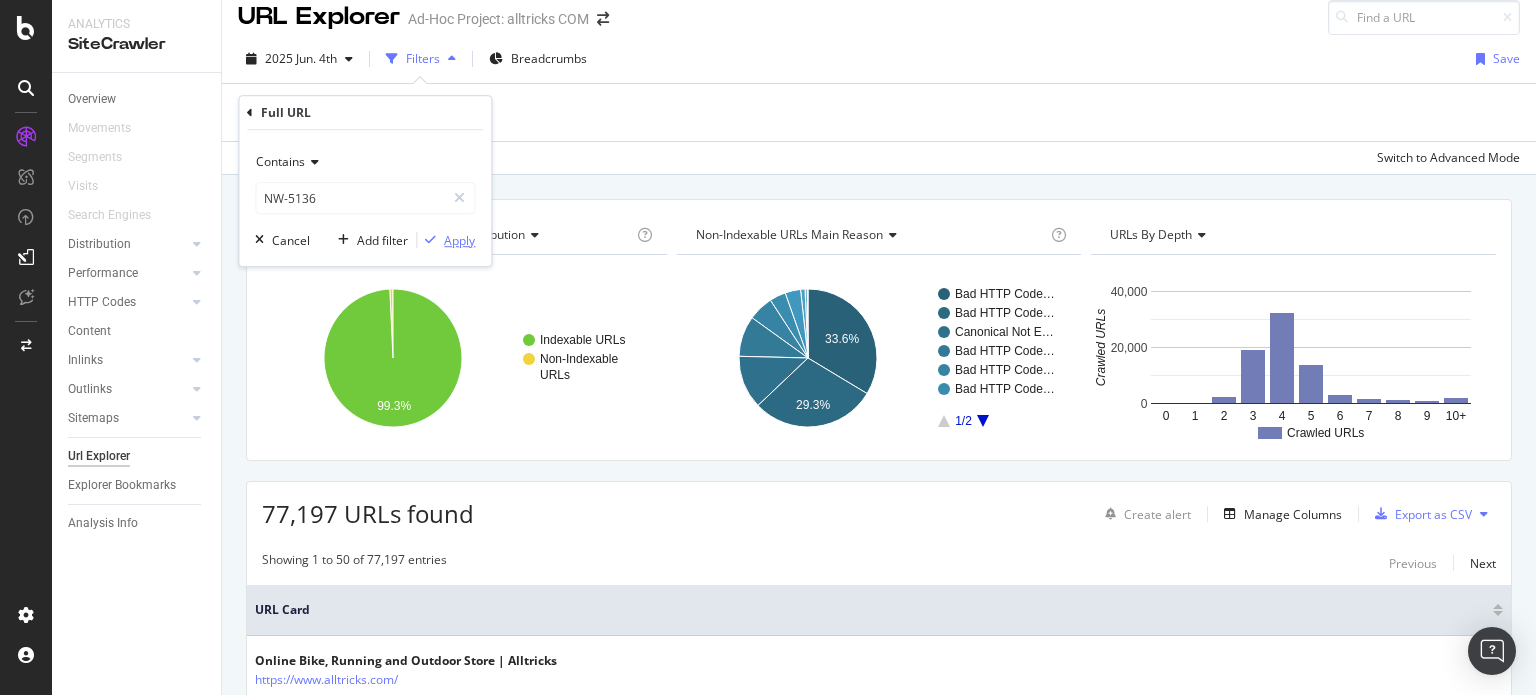 click on "Apply" at bounding box center [459, 240] 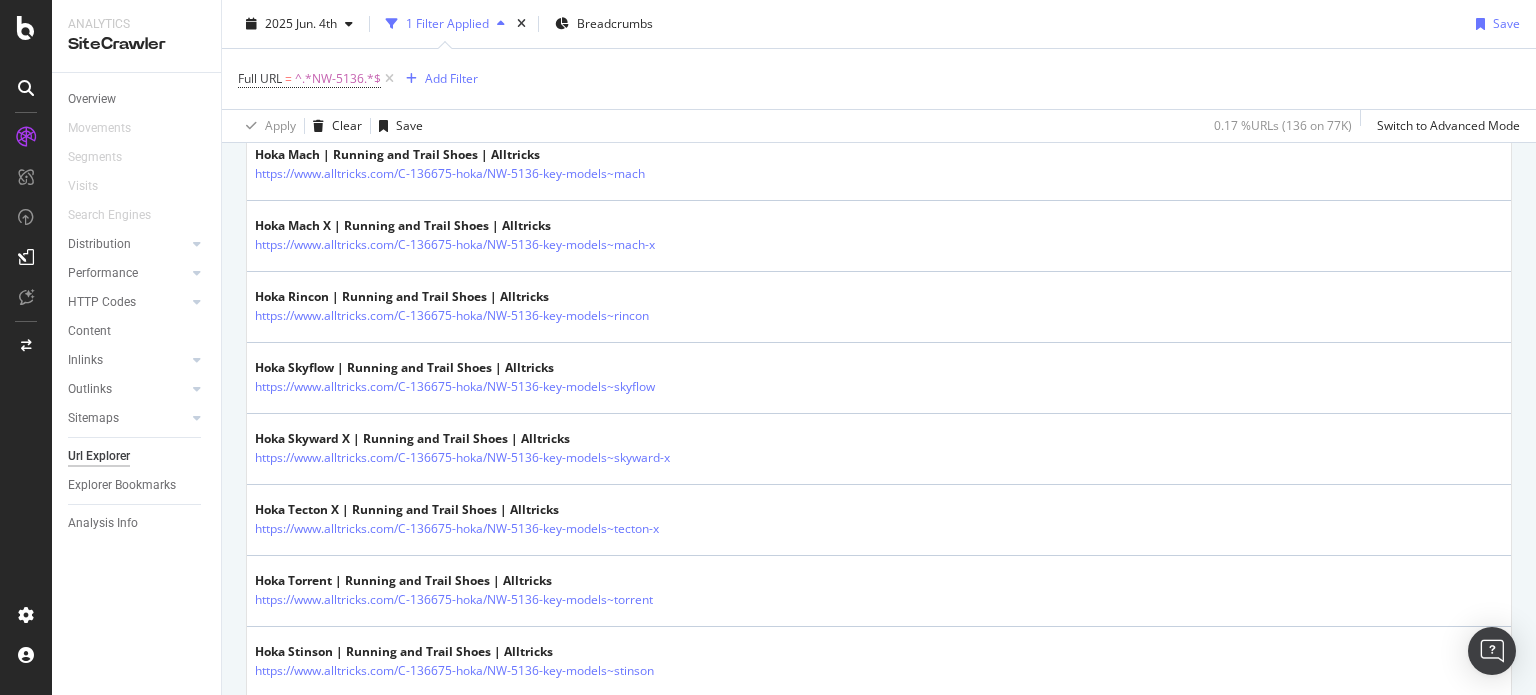 scroll, scrollTop: 1356, scrollLeft: 0, axis: vertical 